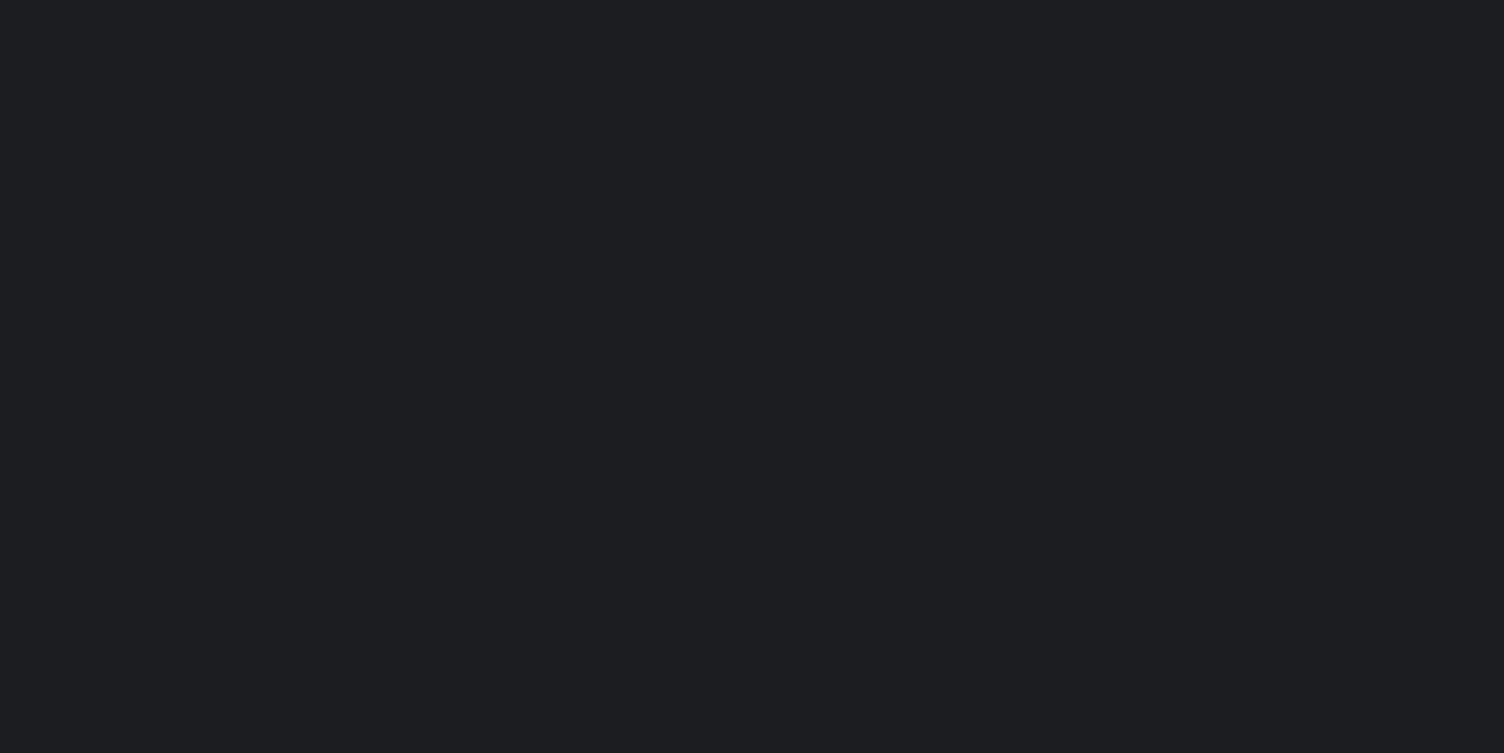 scroll, scrollTop: 0, scrollLeft: 0, axis: both 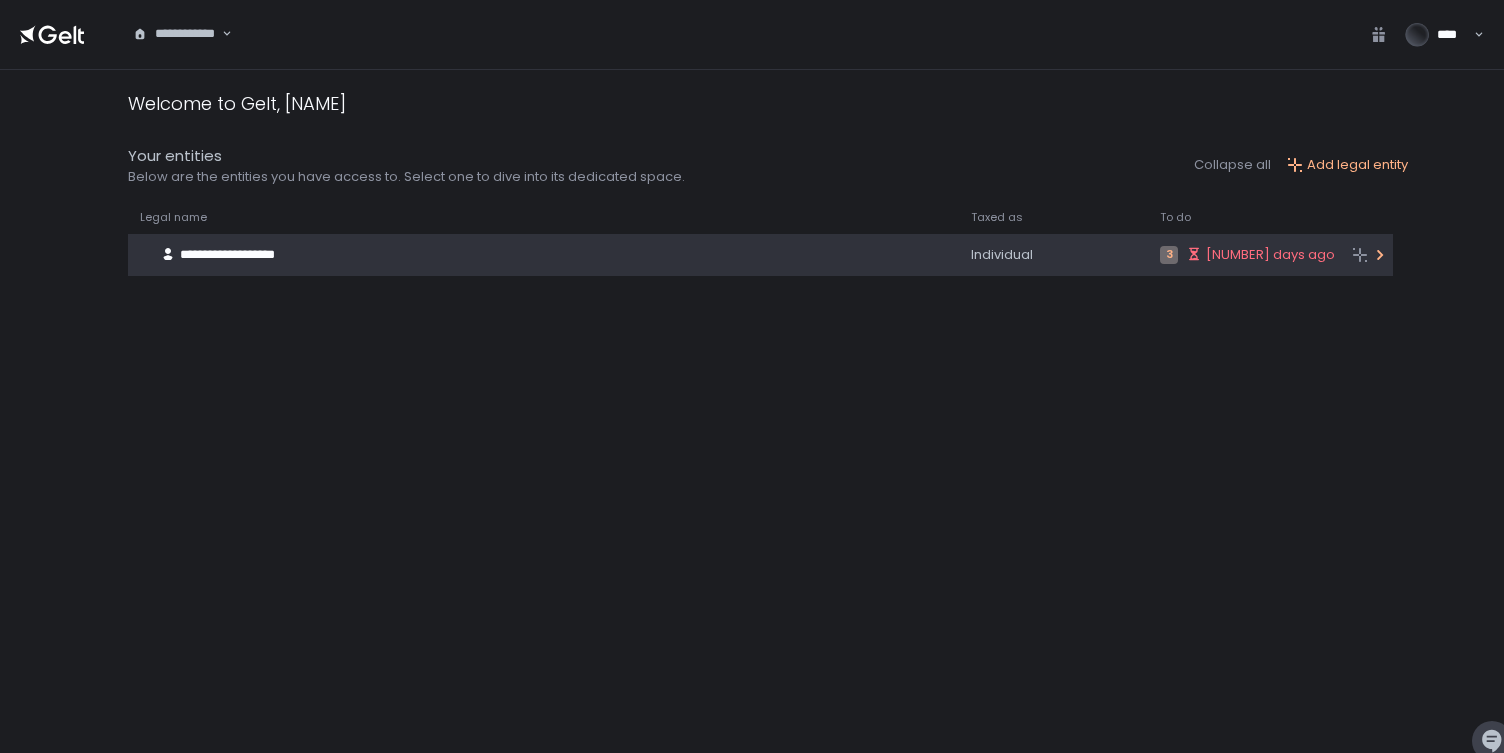 click on "**********" 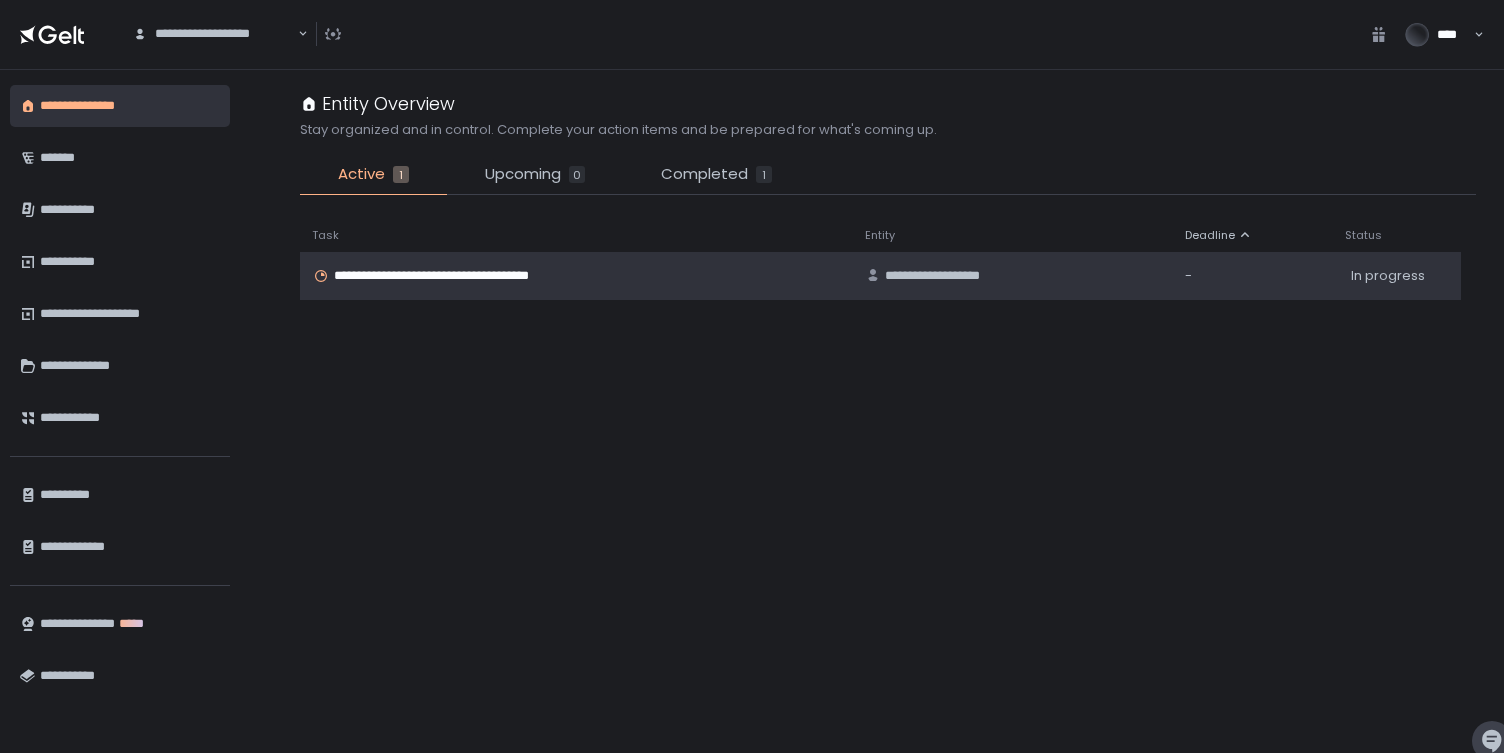 click on "**********" at bounding box center [456, 276] 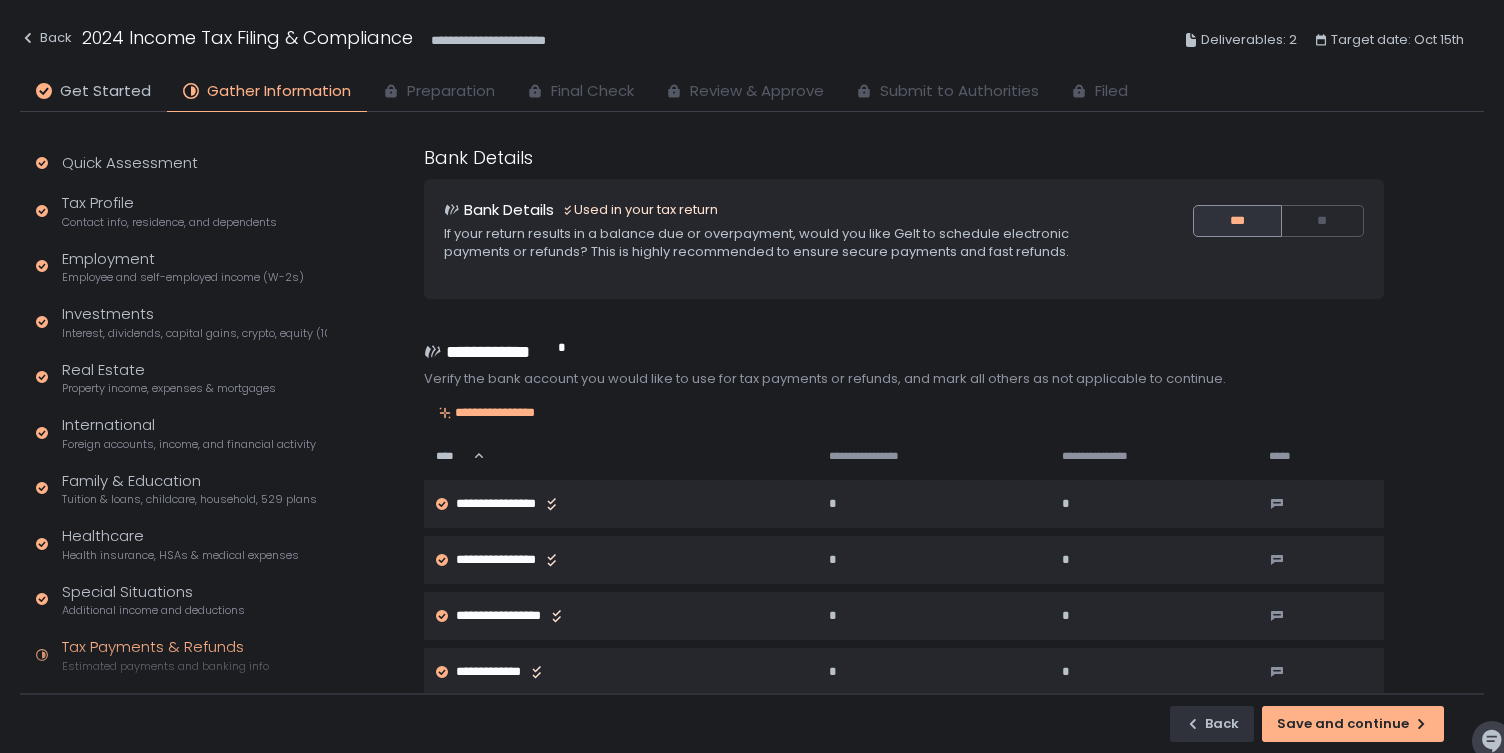 scroll, scrollTop: 172, scrollLeft: 0, axis: vertical 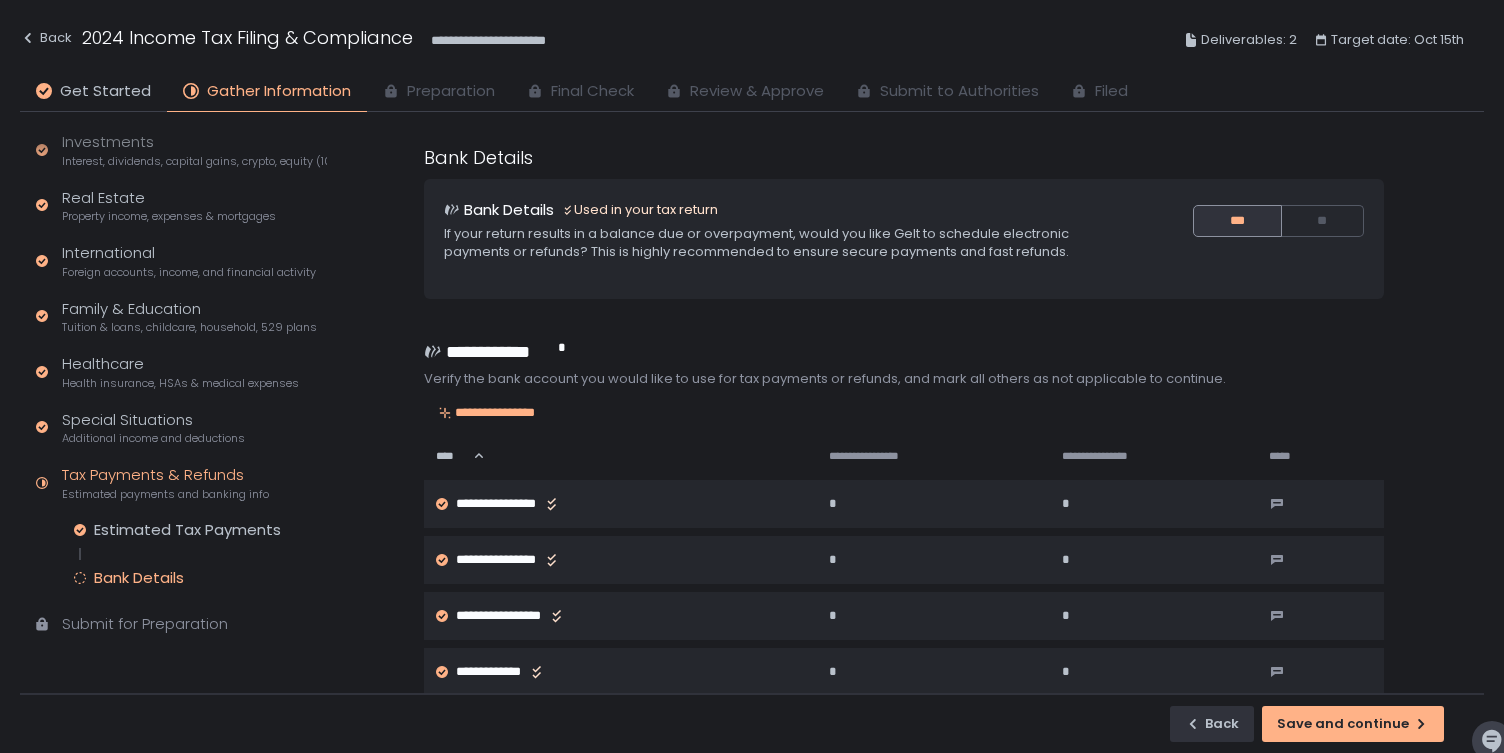 click on "Bank Details" 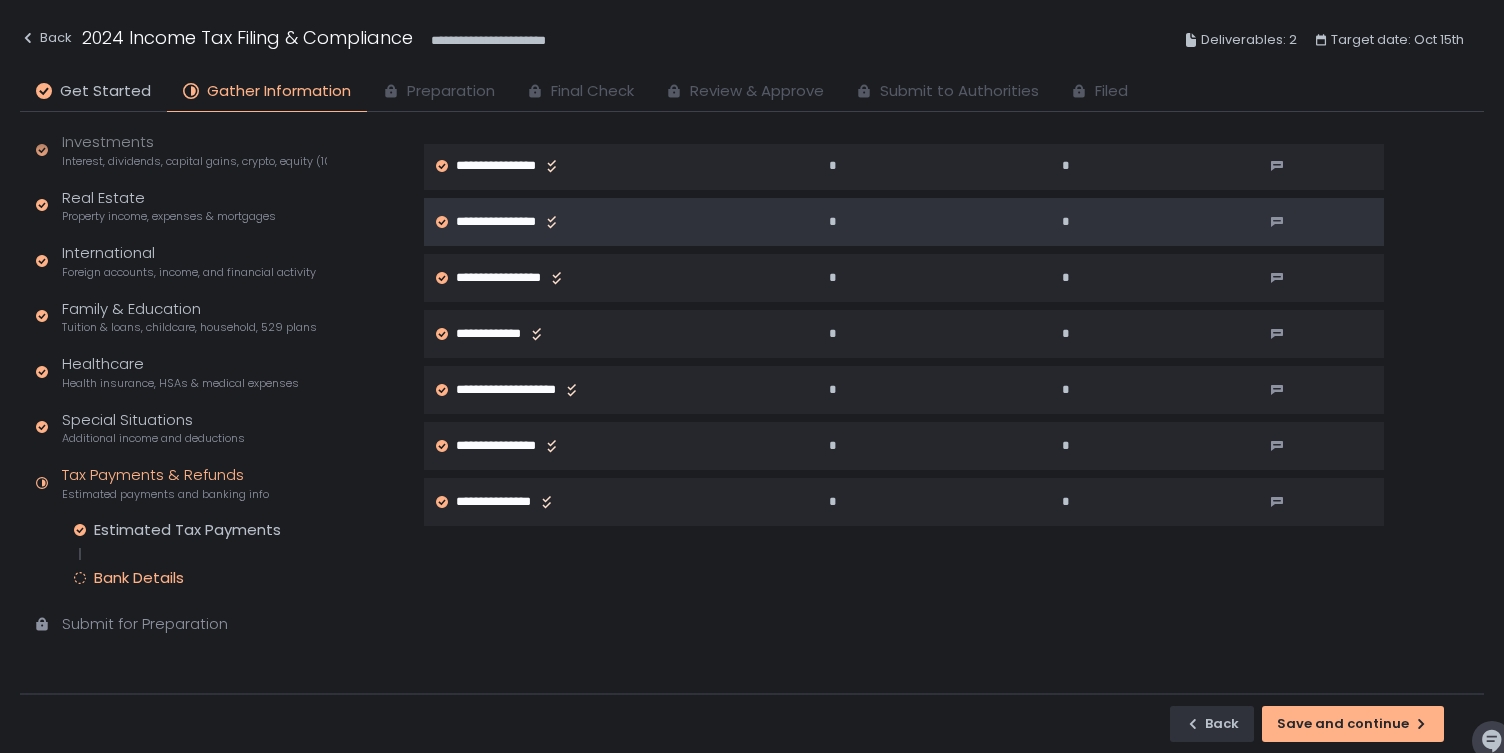 scroll, scrollTop: 361, scrollLeft: 0, axis: vertical 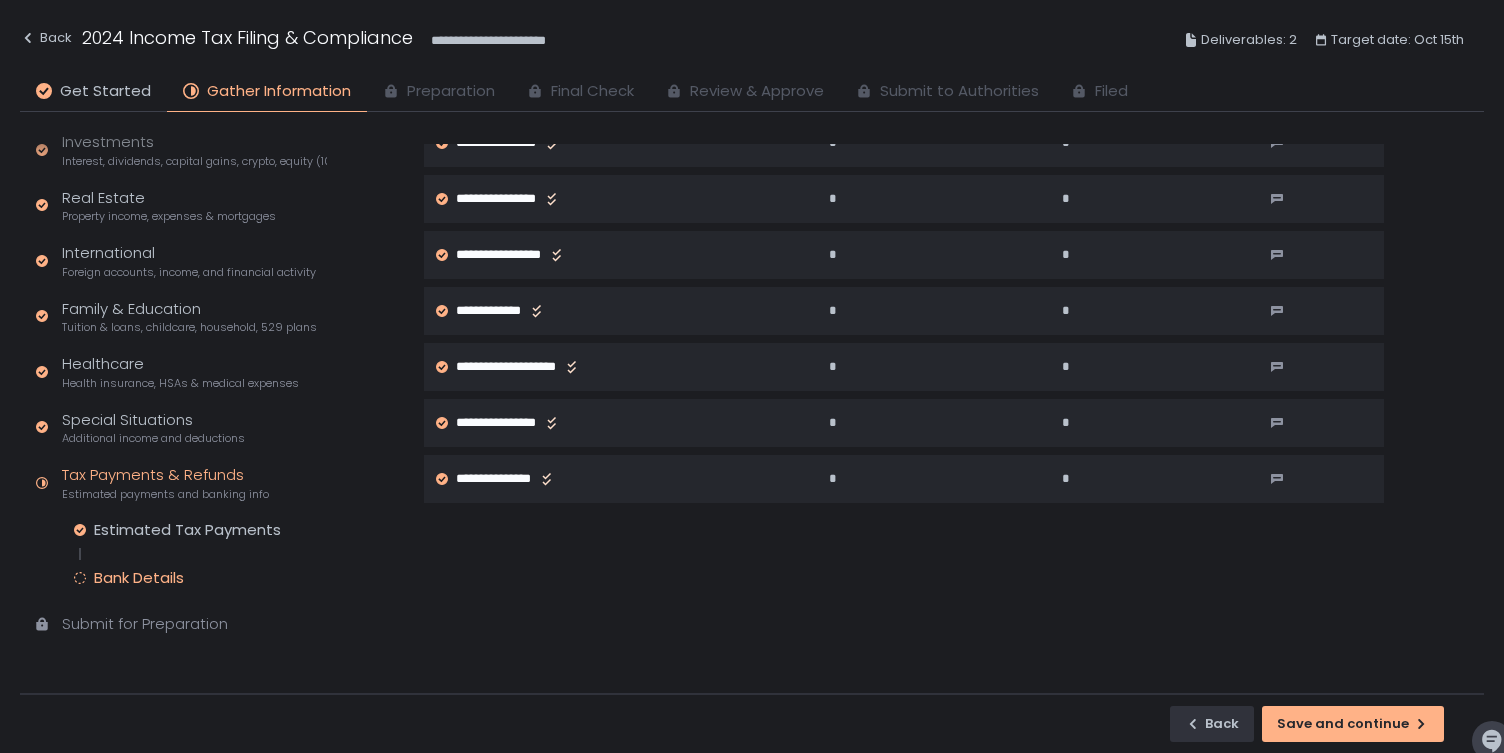 click on "Bank Details" 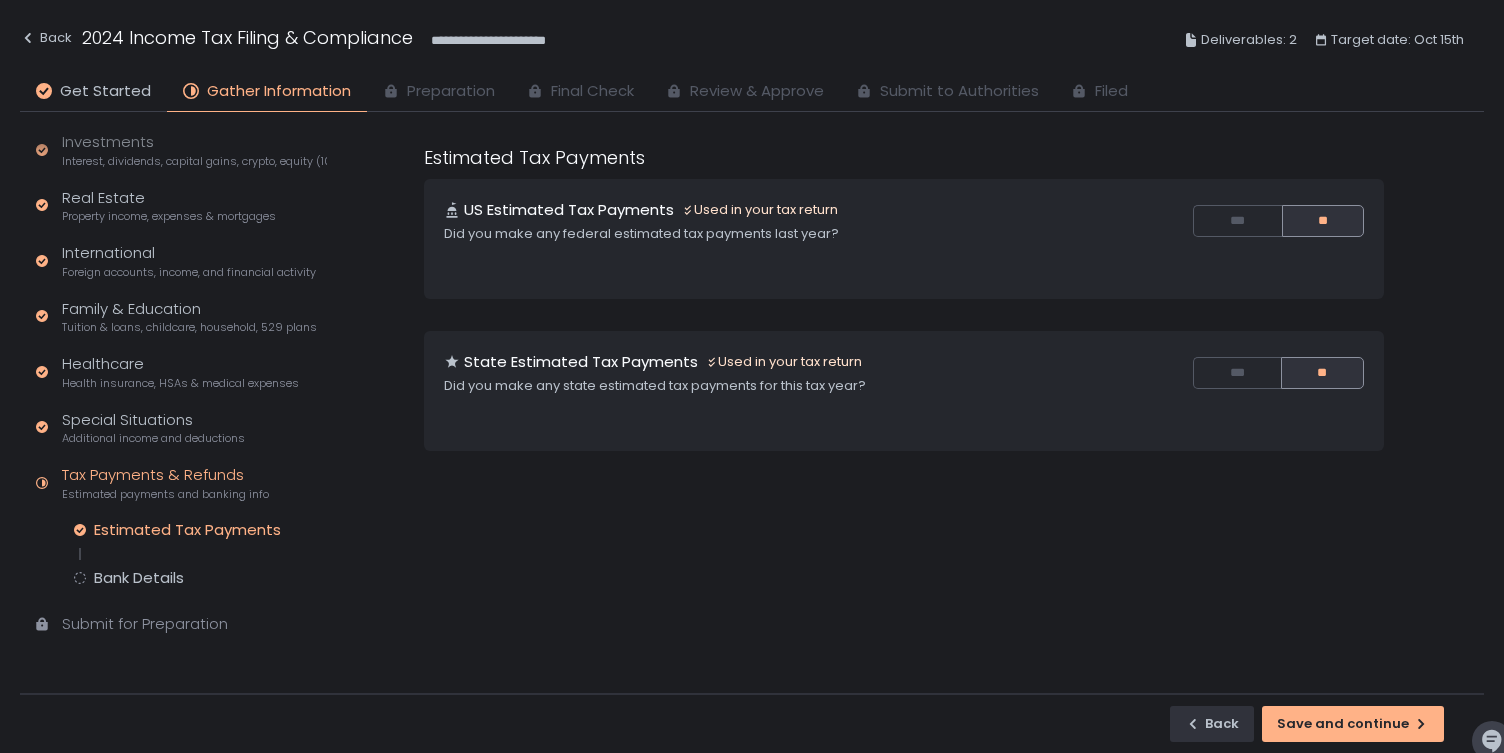 scroll, scrollTop: 0, scrollLeft: 0, axis: both 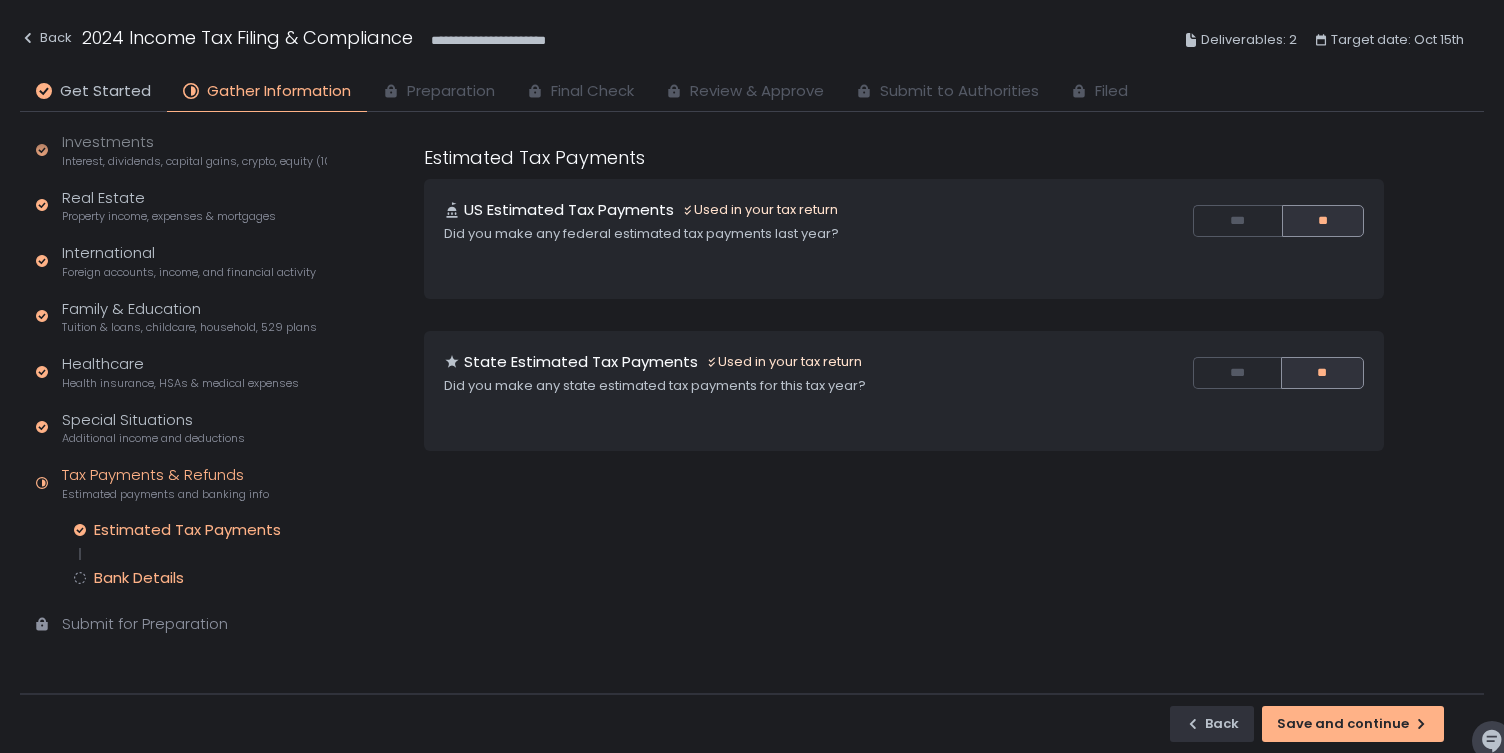 click on "Bank Details" 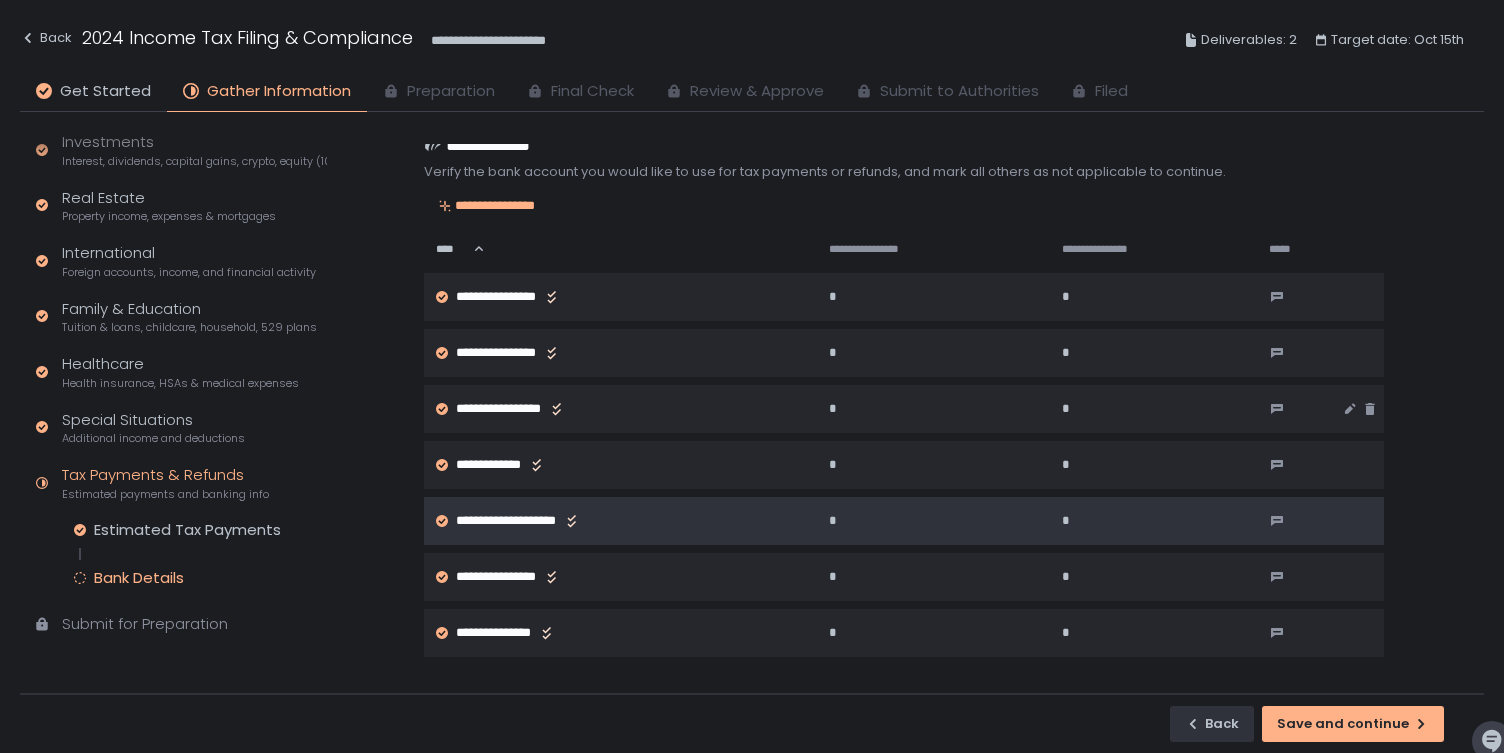 scroll, scrollTop: 197, scrollLeft: 0, axis: vertical 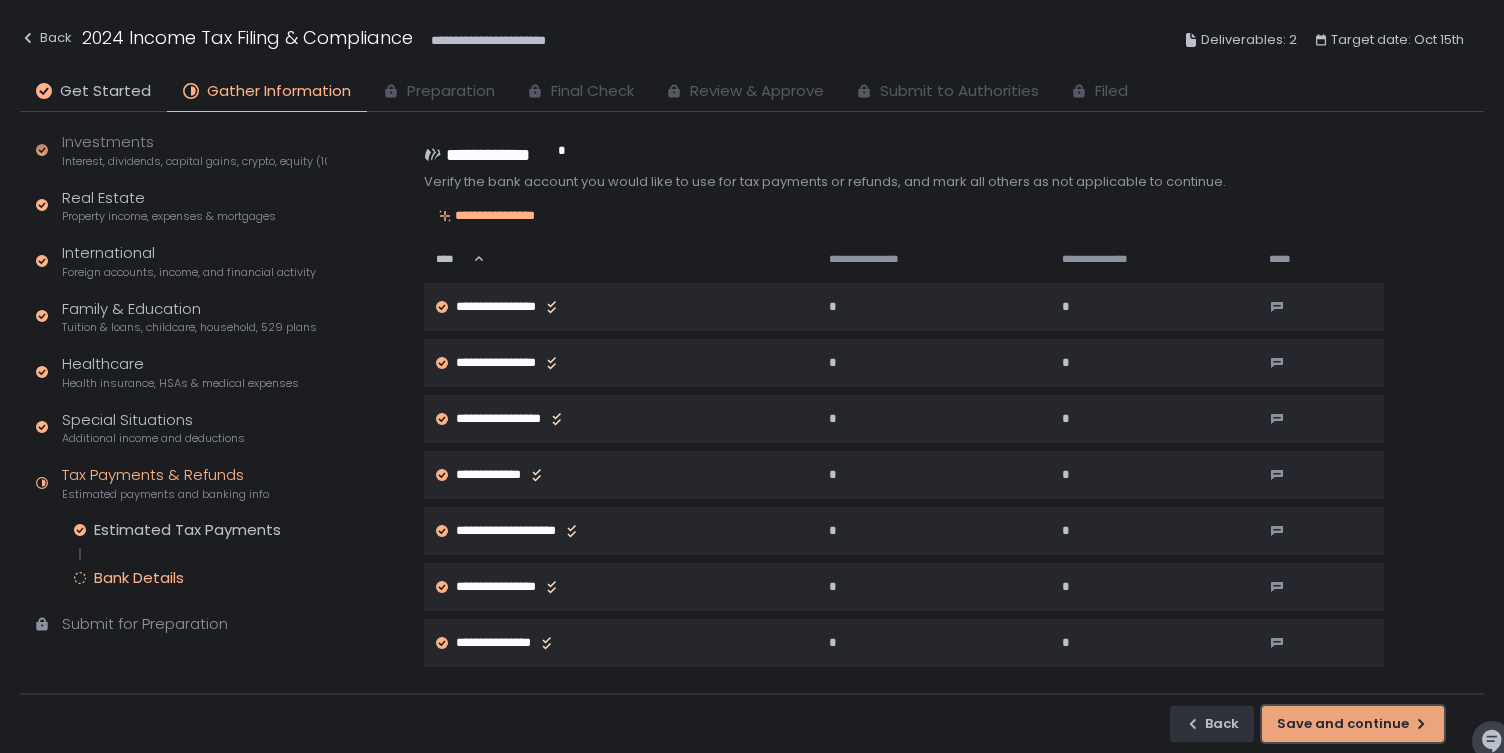 click on "Save and continue" at bounding box center [1353, 724] 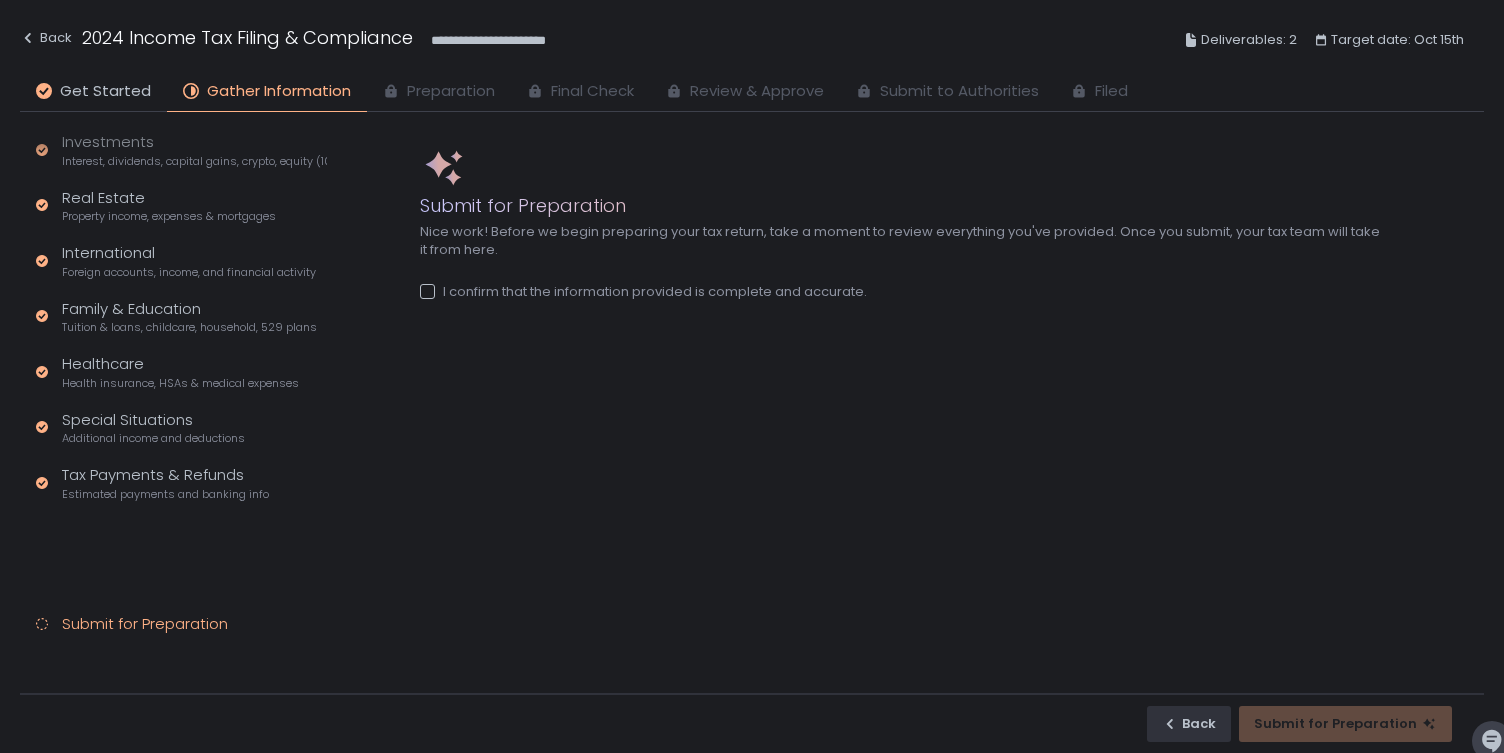 scroll, scrollTop: 79, scrollLeft: 0, axis: vertical 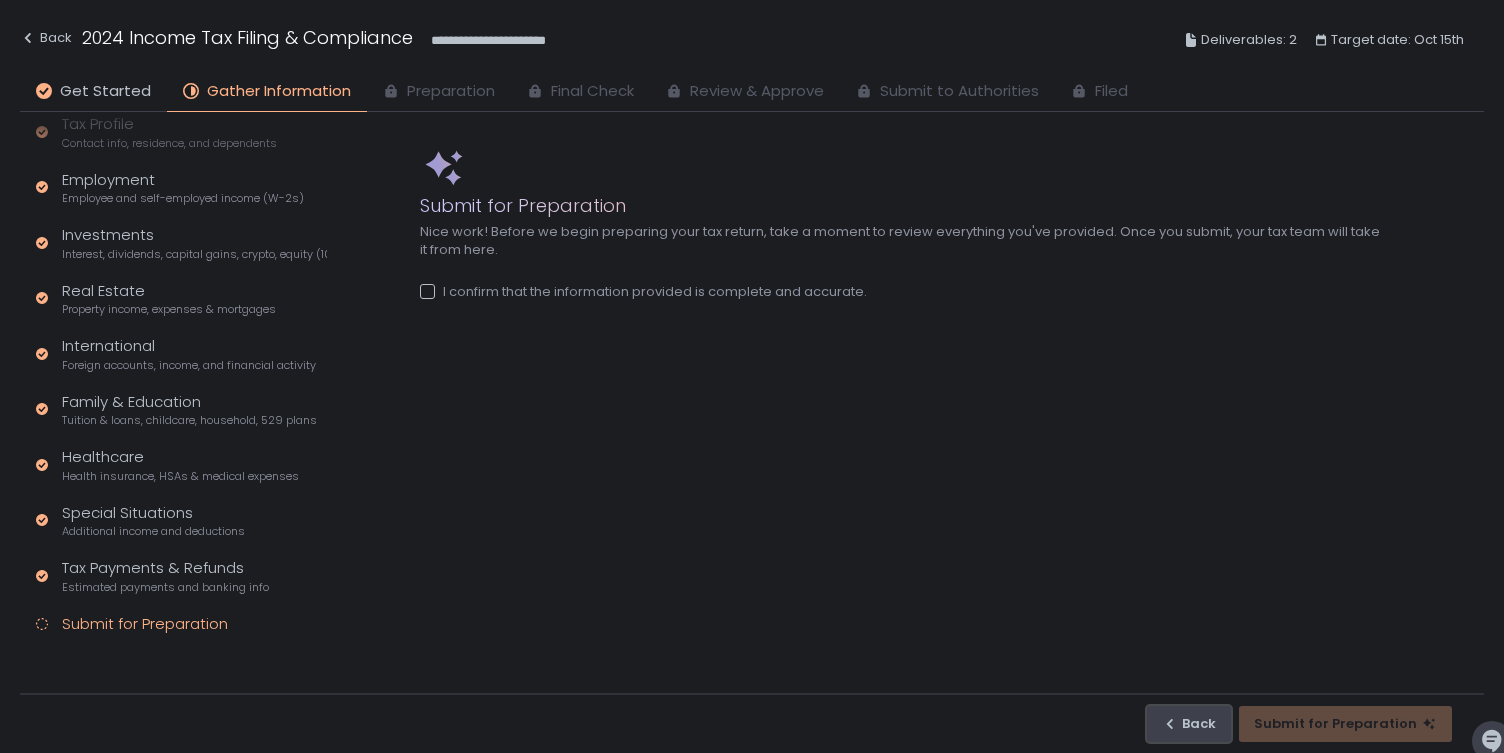 click on "Back" at bounding box center [1189, 724] 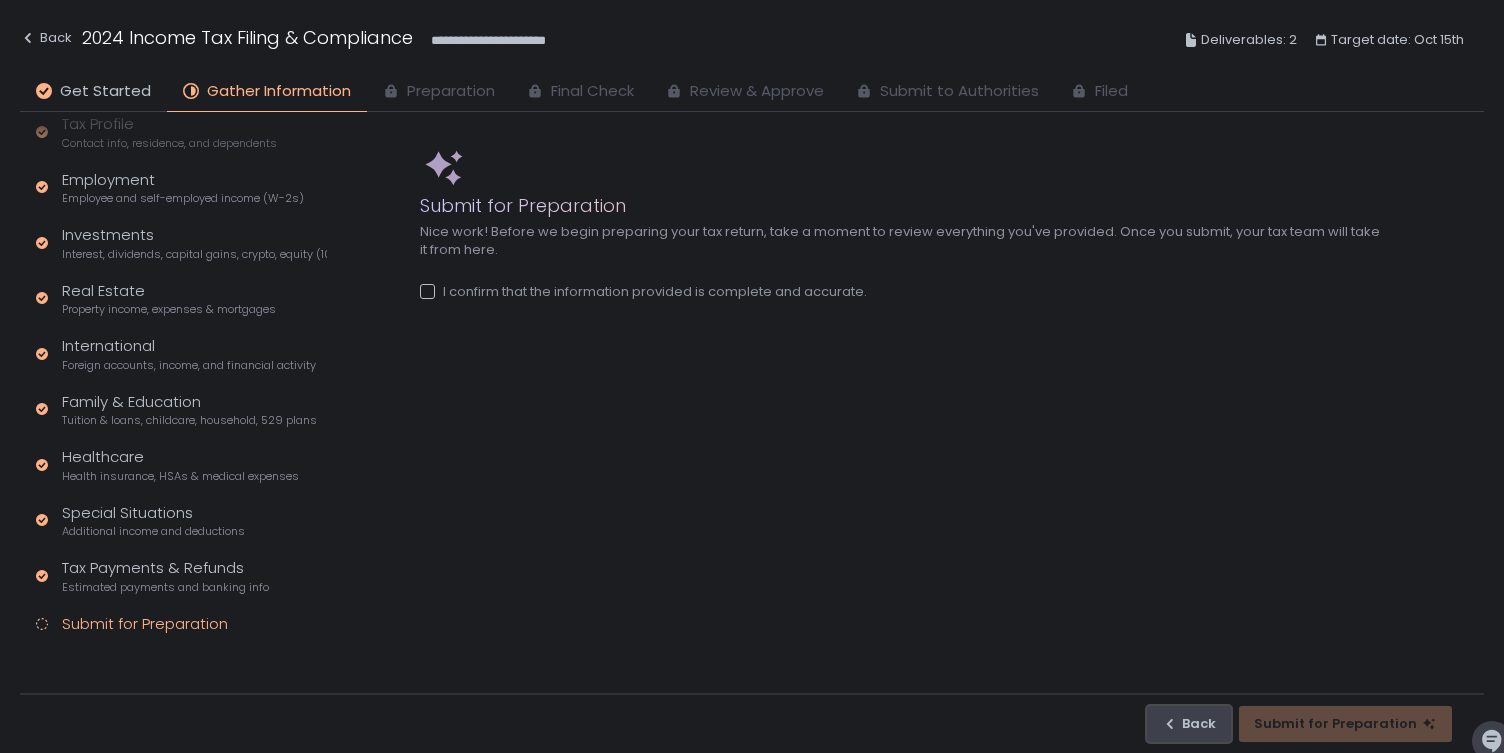 scroll, scrollTop: 172, scrollLeft: 0, axis: vertical 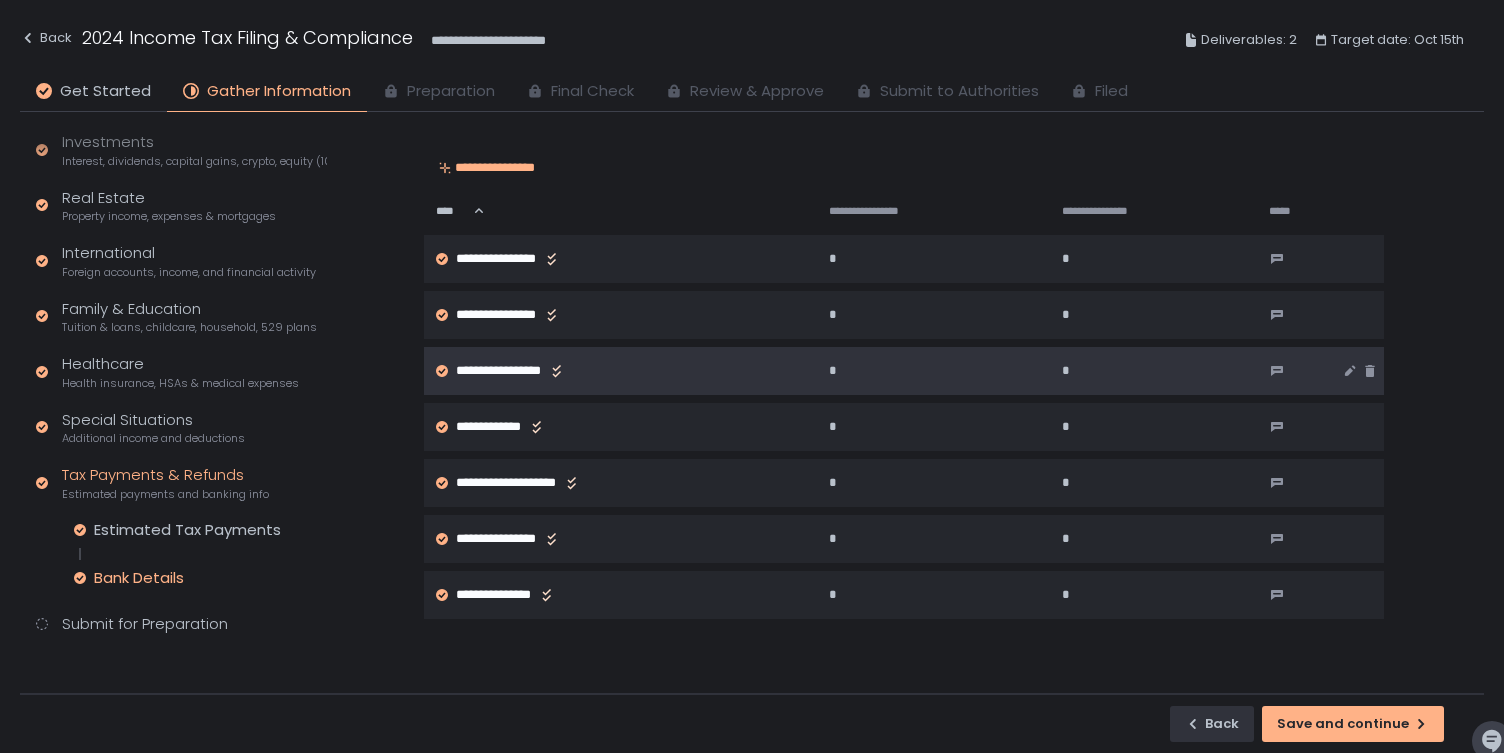 click on "**********" 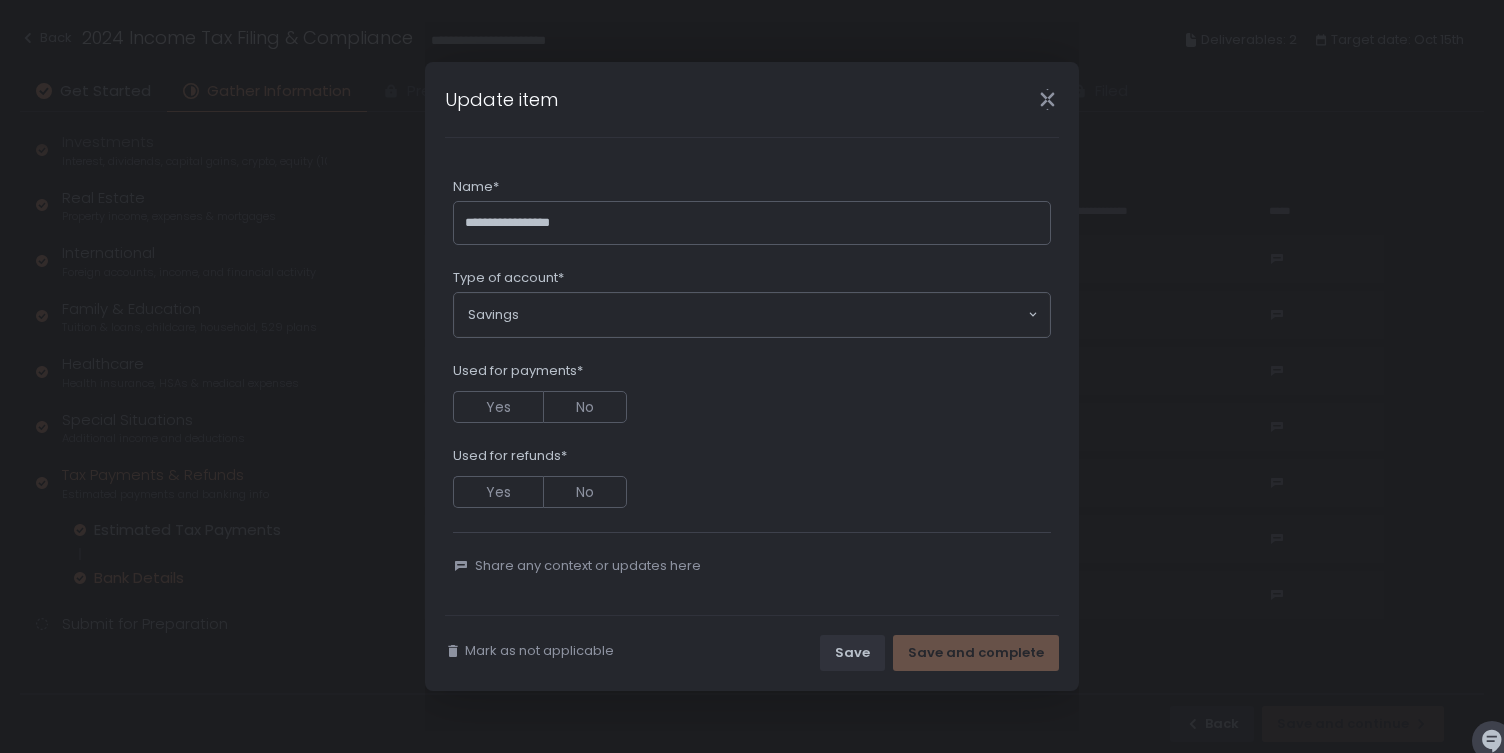 click 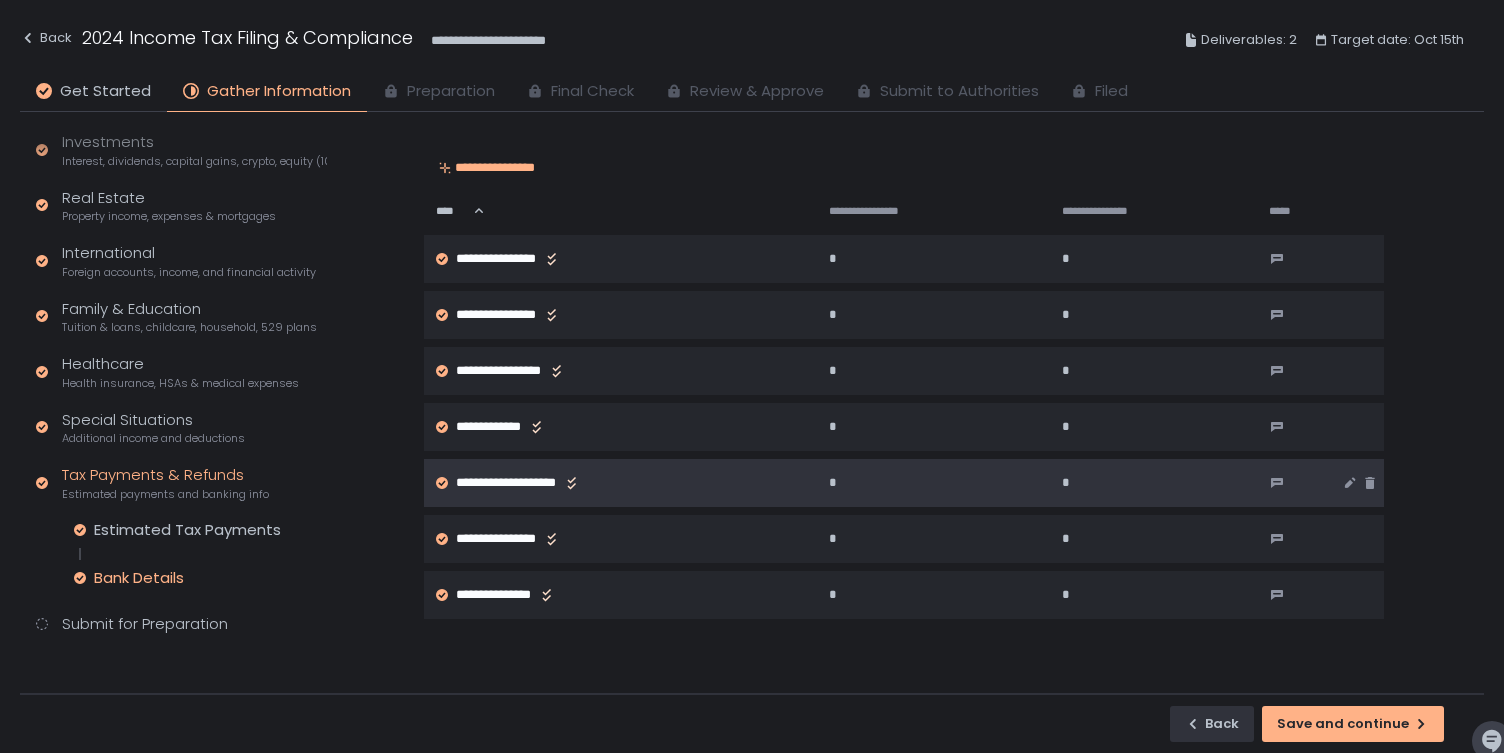 click on "**********" 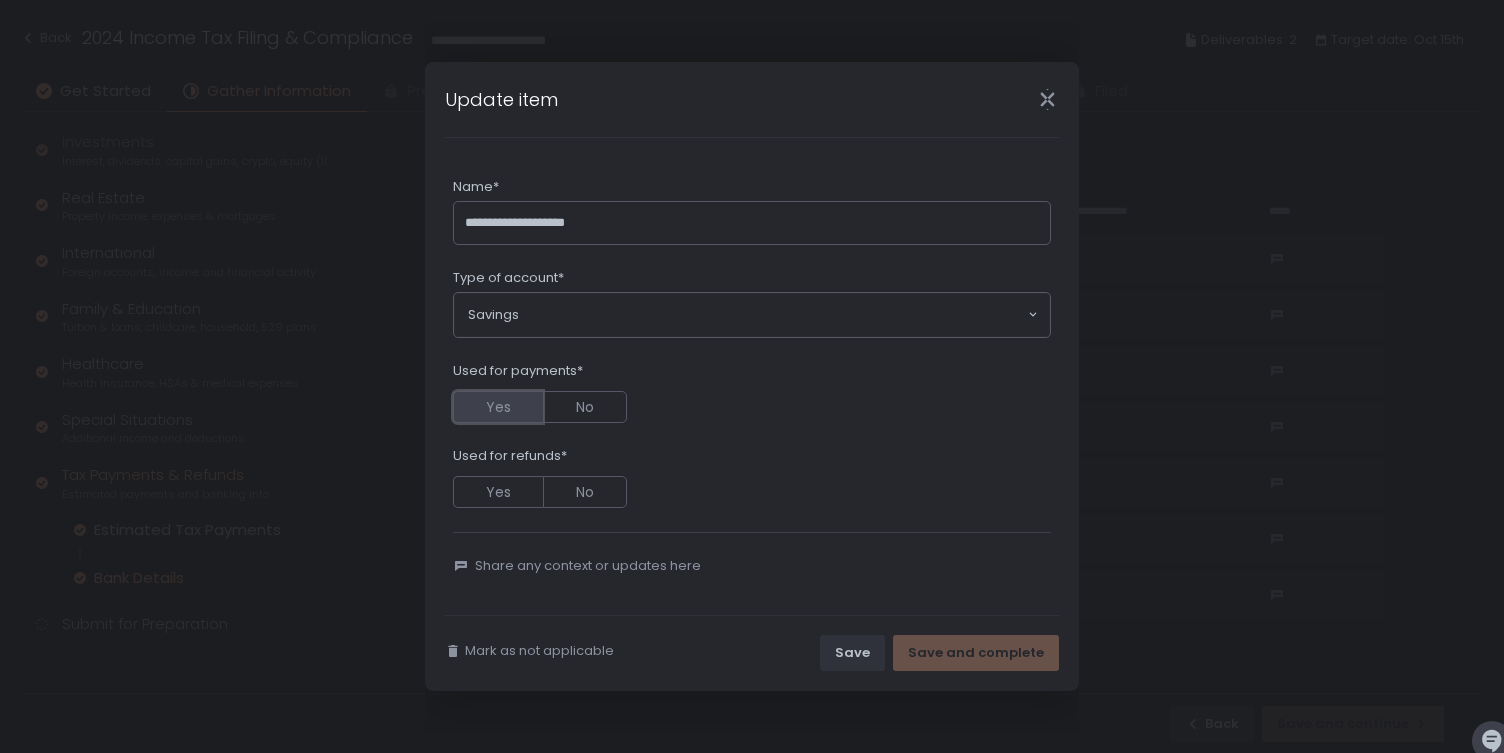 click on "Yes" at bounding box center [498, 407] 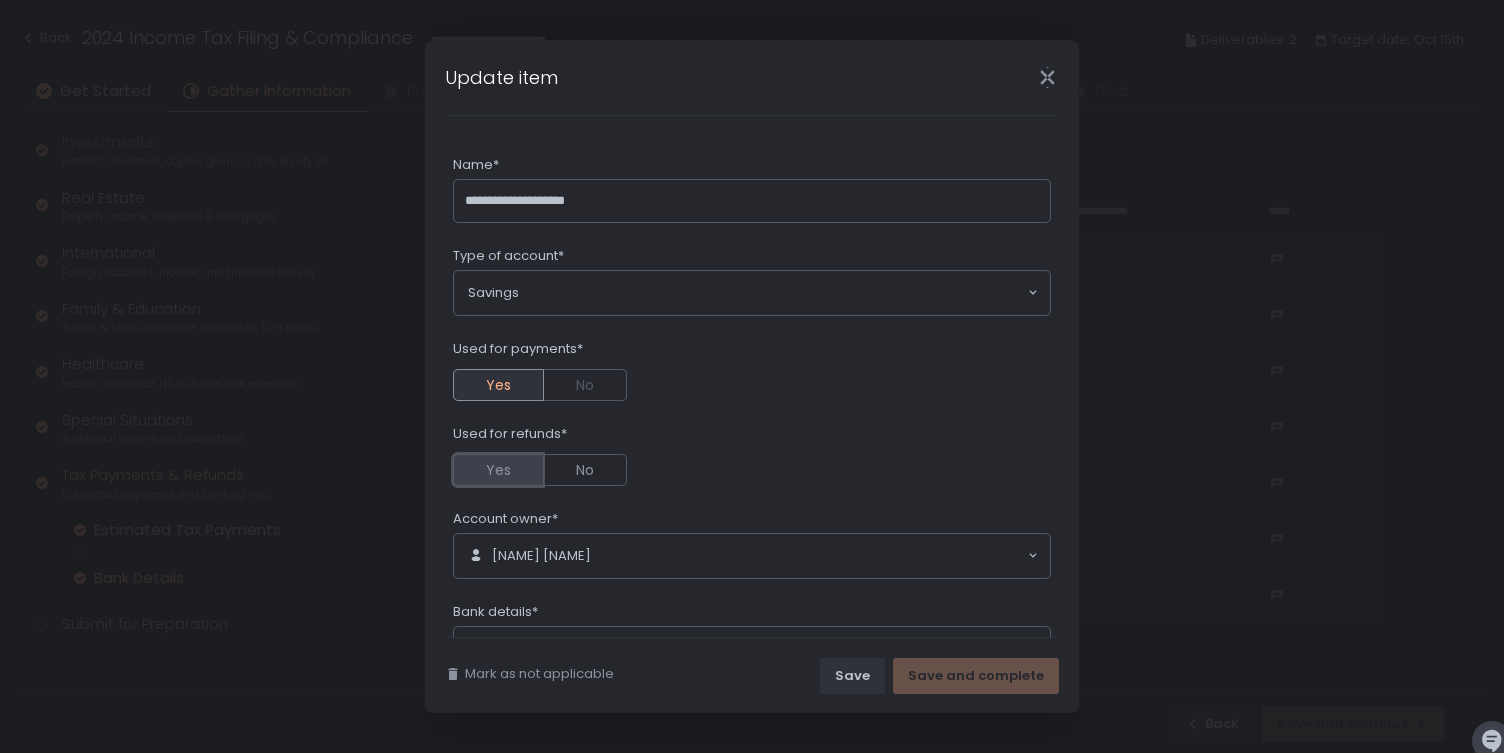 click on "Yes" at bounding box center [498, 470] 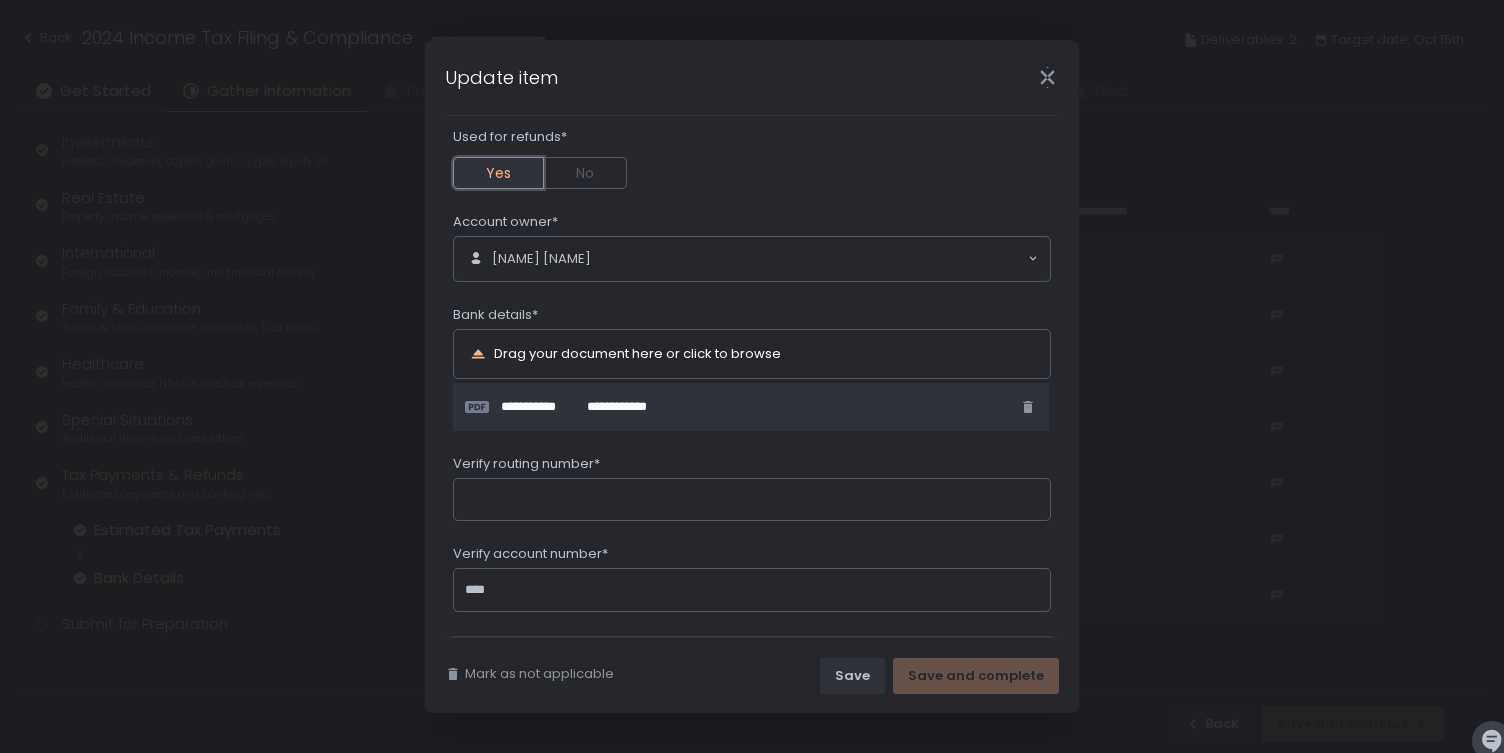 scroll, scrollTop: 378, scrollLeft: 0, axis: vertical 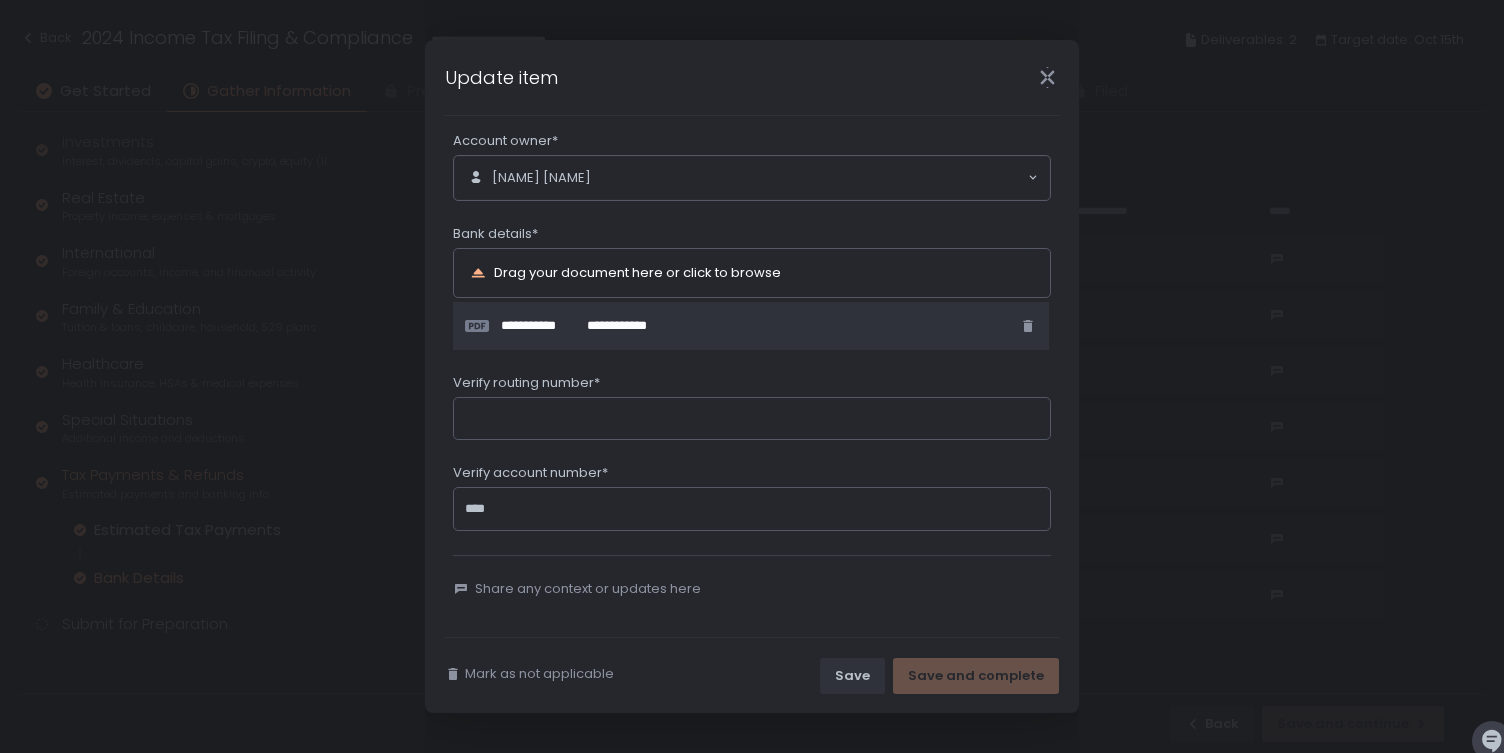 type 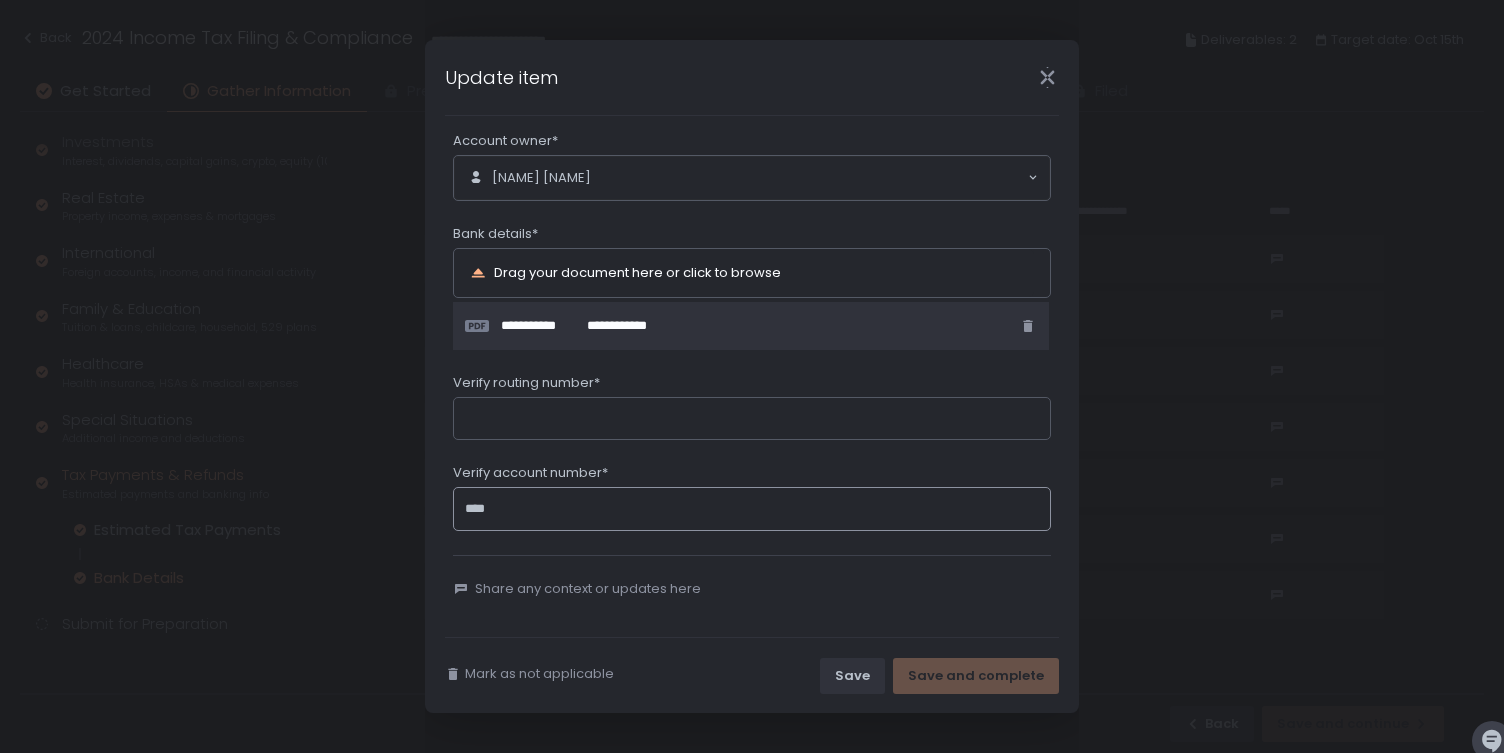 click on "****" 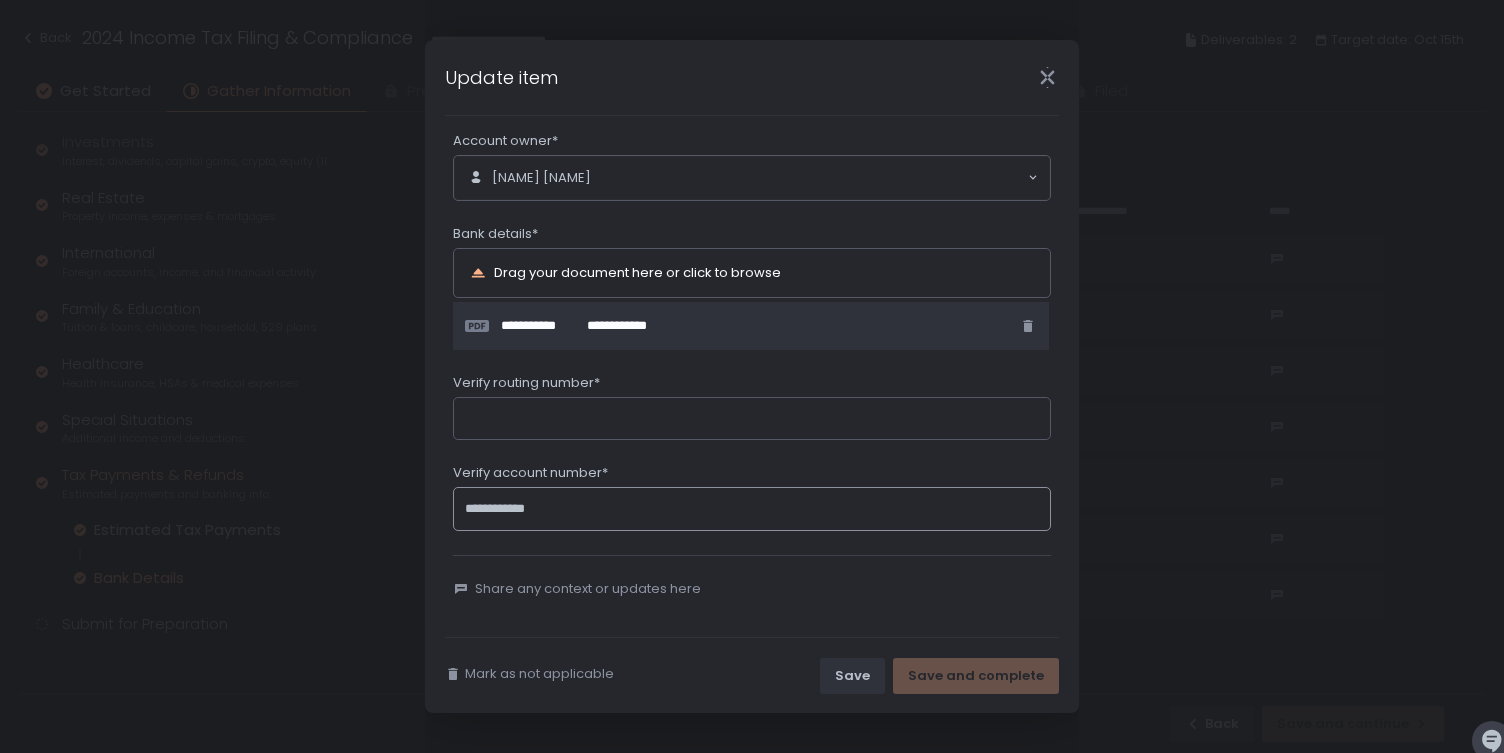 type on "**********" 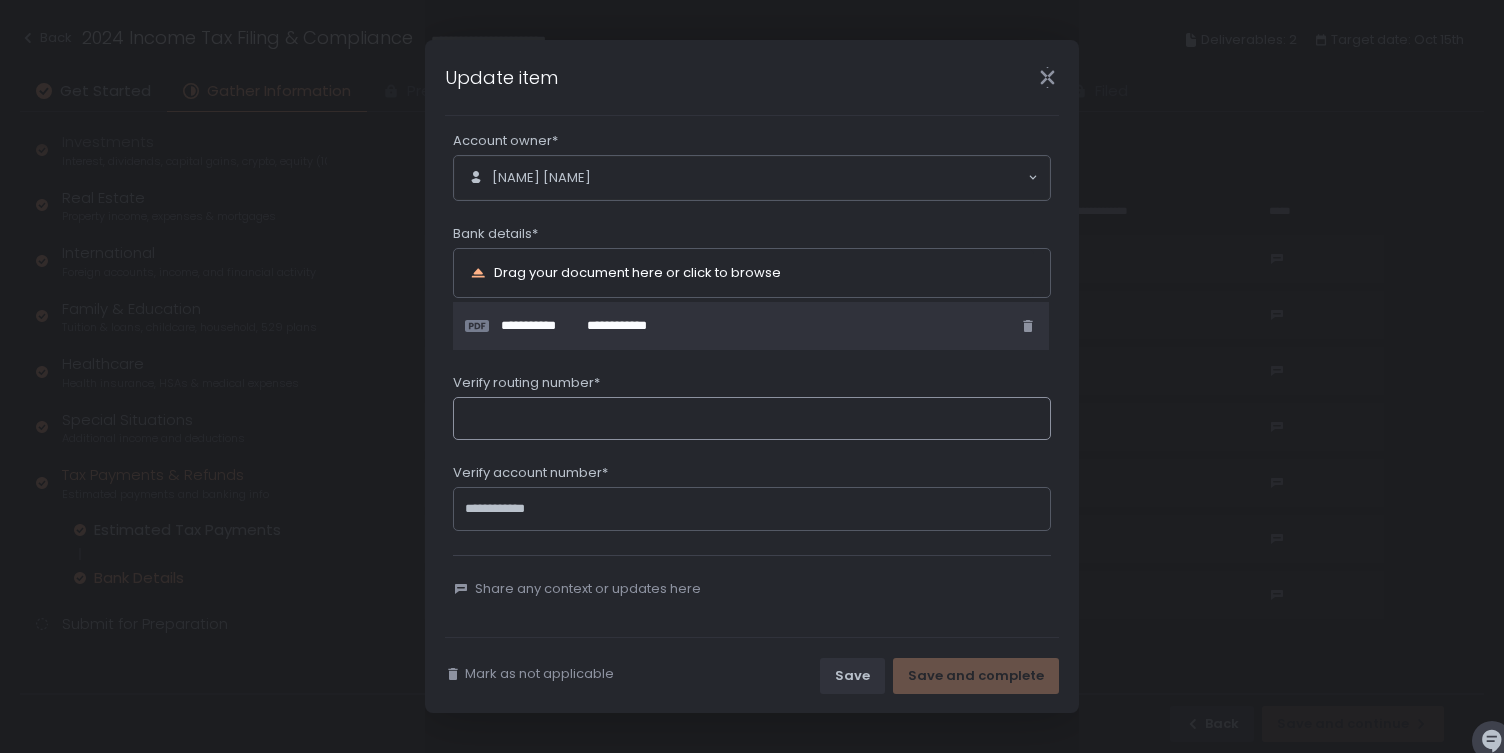 click on "Verify routing number*" 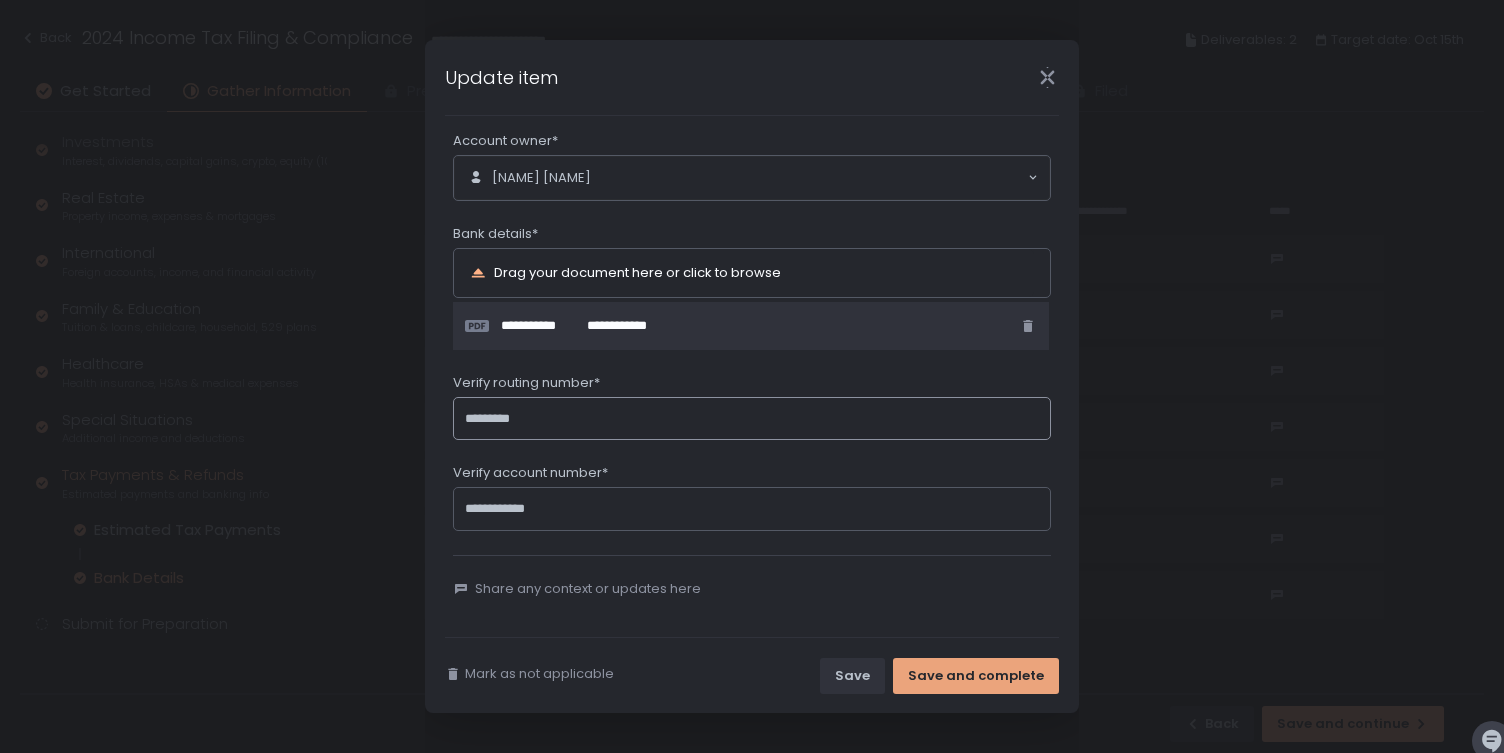 type on "*********" 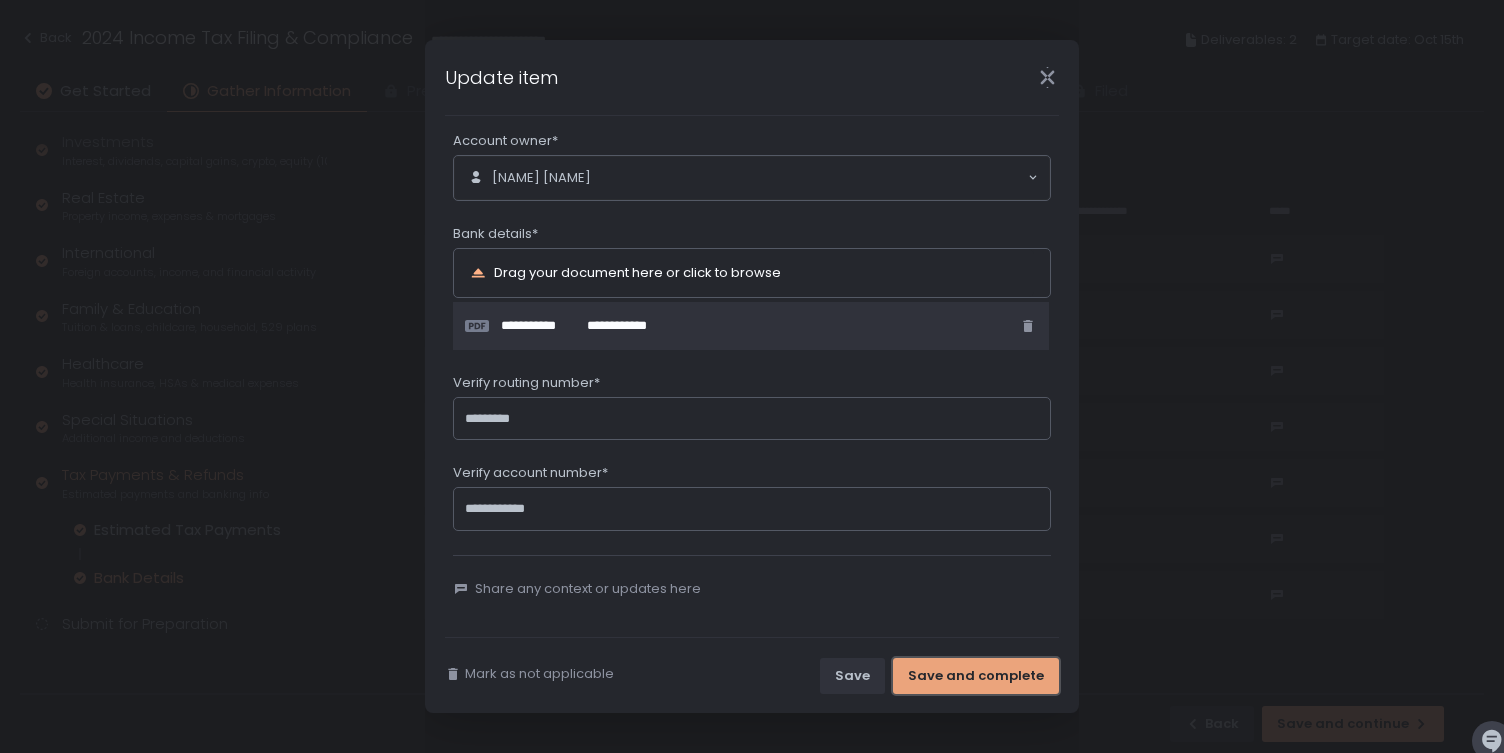 click on "Save and complete" at bounding box center (976, 676) 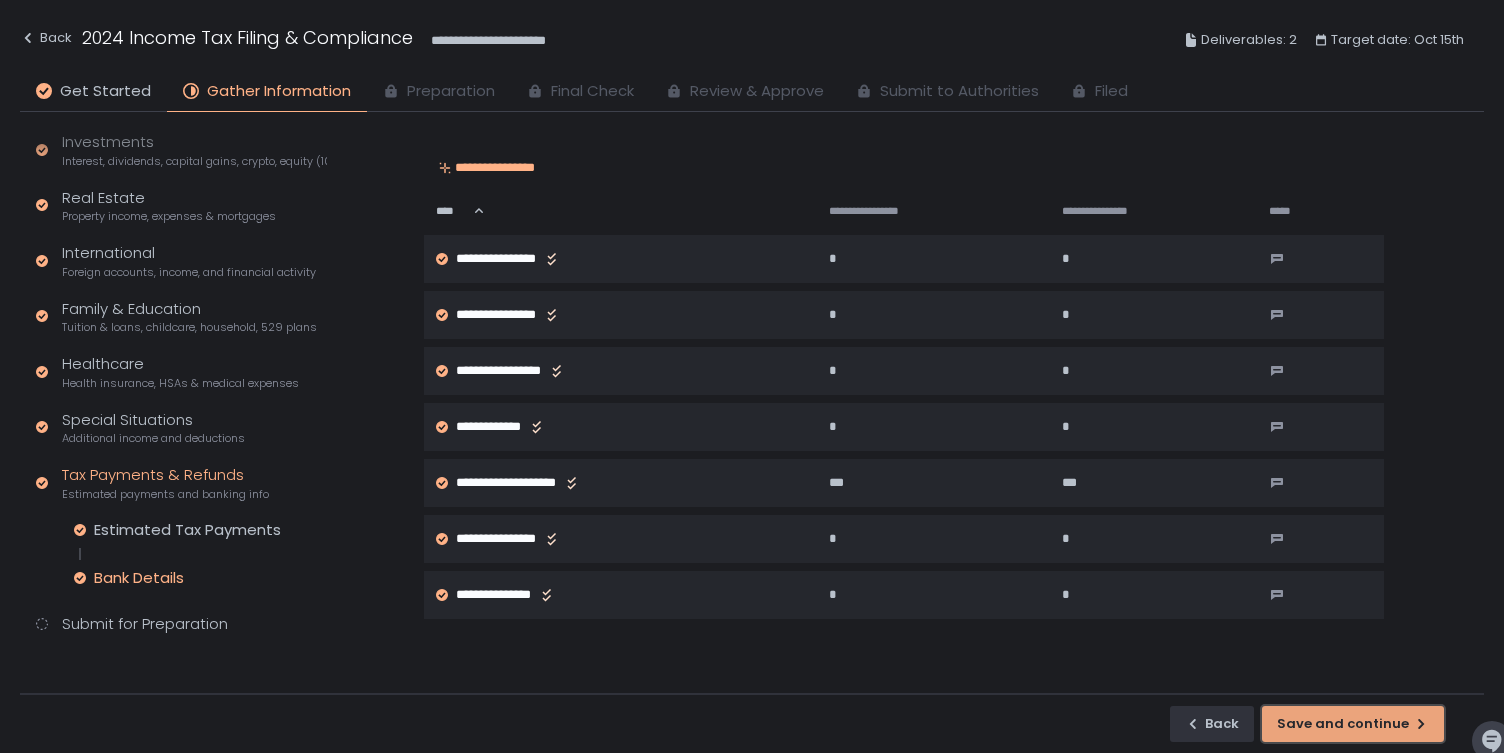 click on "Save and continue" 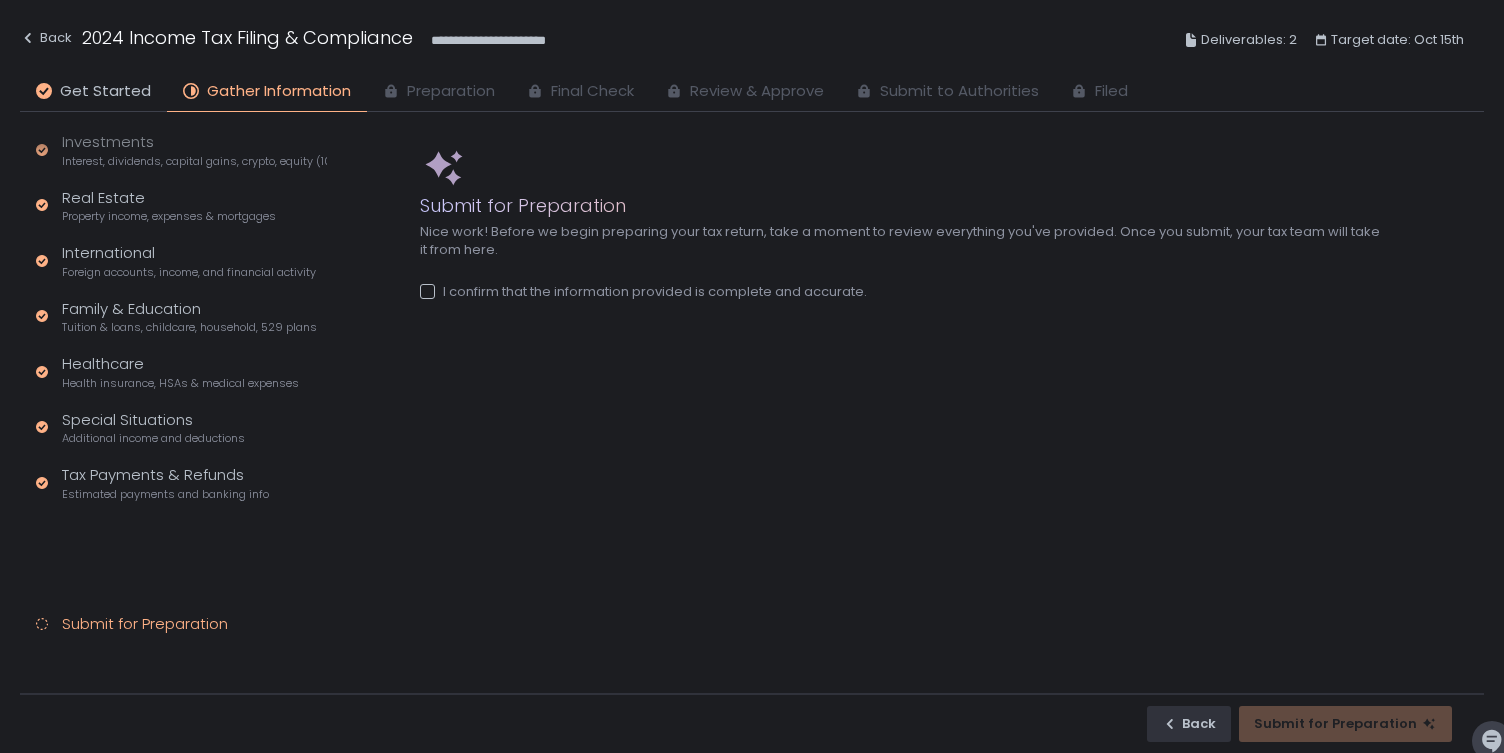 scroll, scrollTop: 79, scrollLeft: 0, axis: vertical 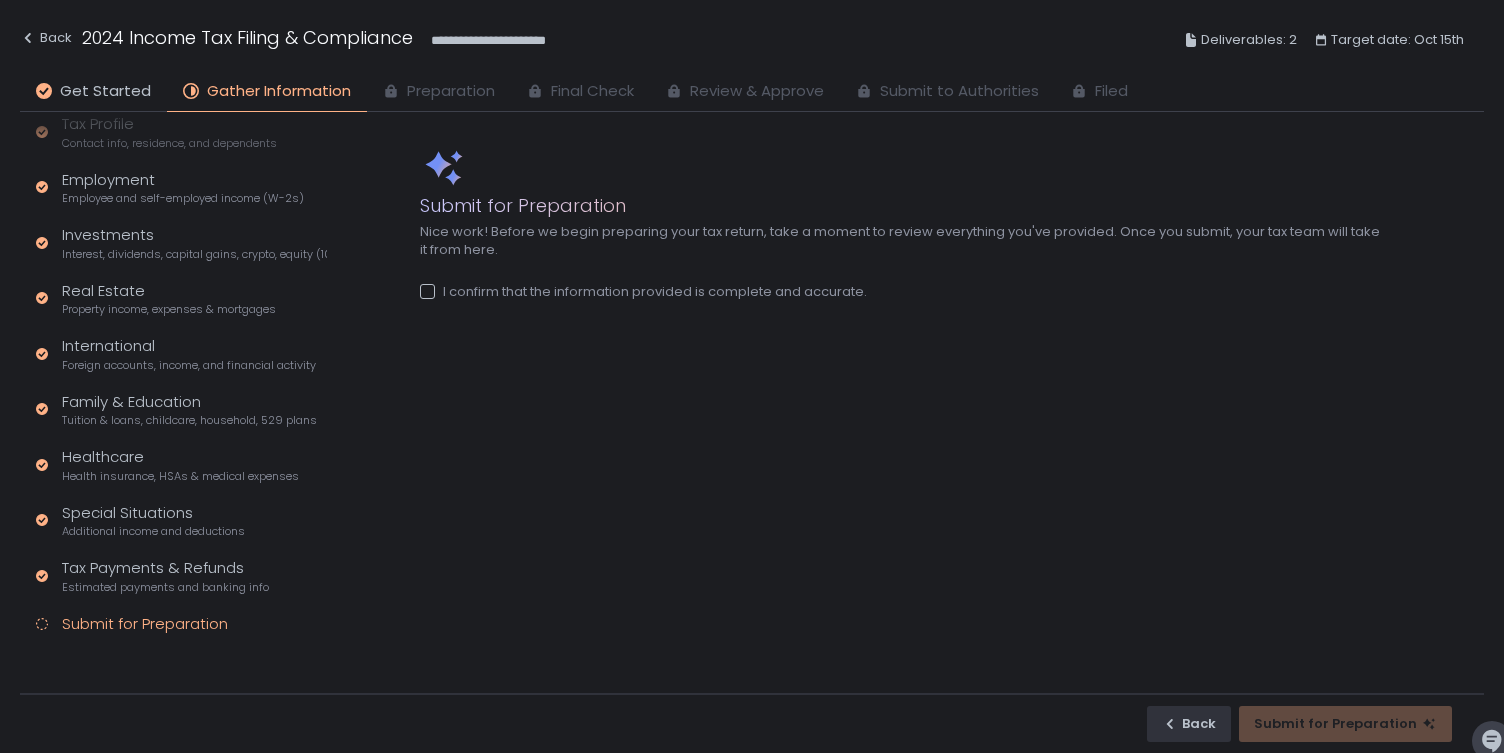 click on "I confirm that the information provided is complete and accurate." 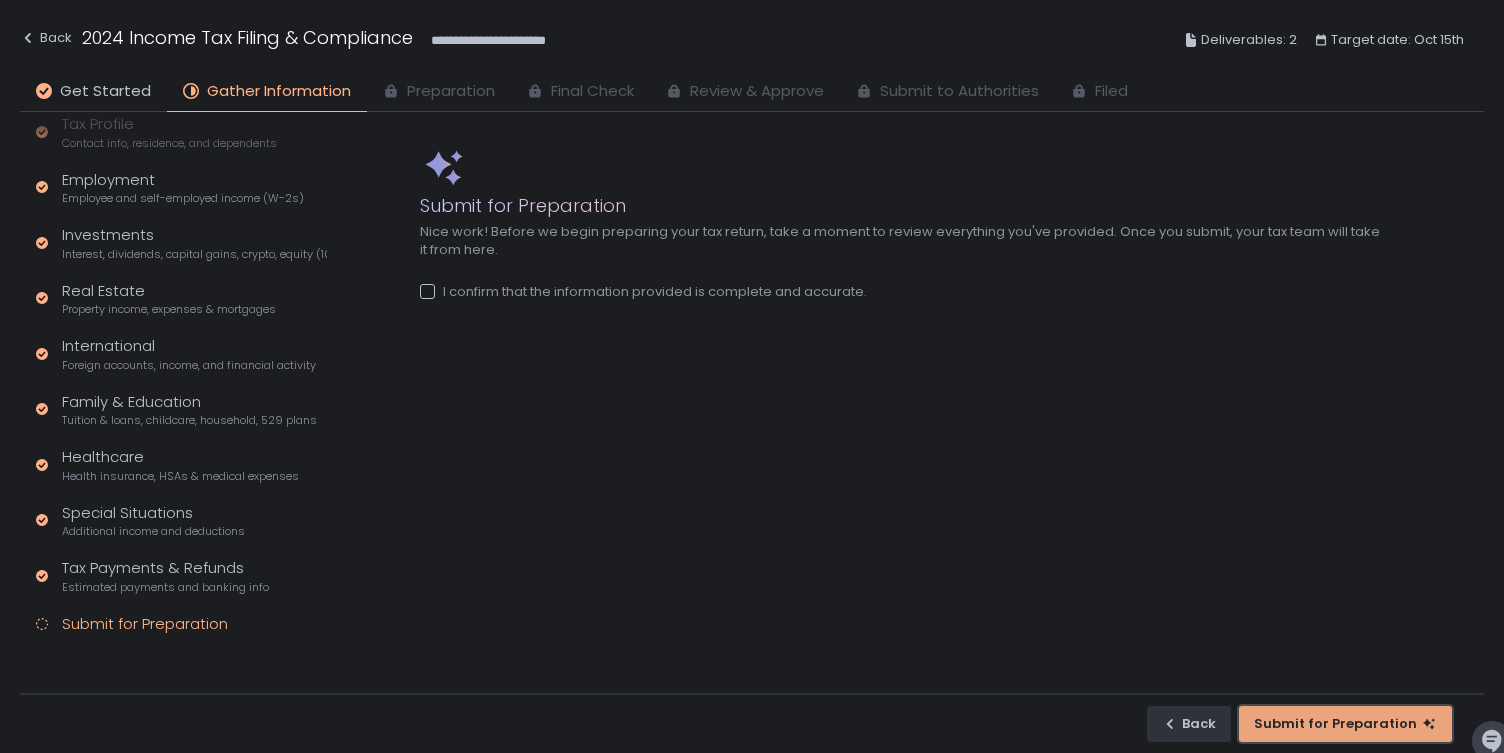 click on "Submit for Preparation" 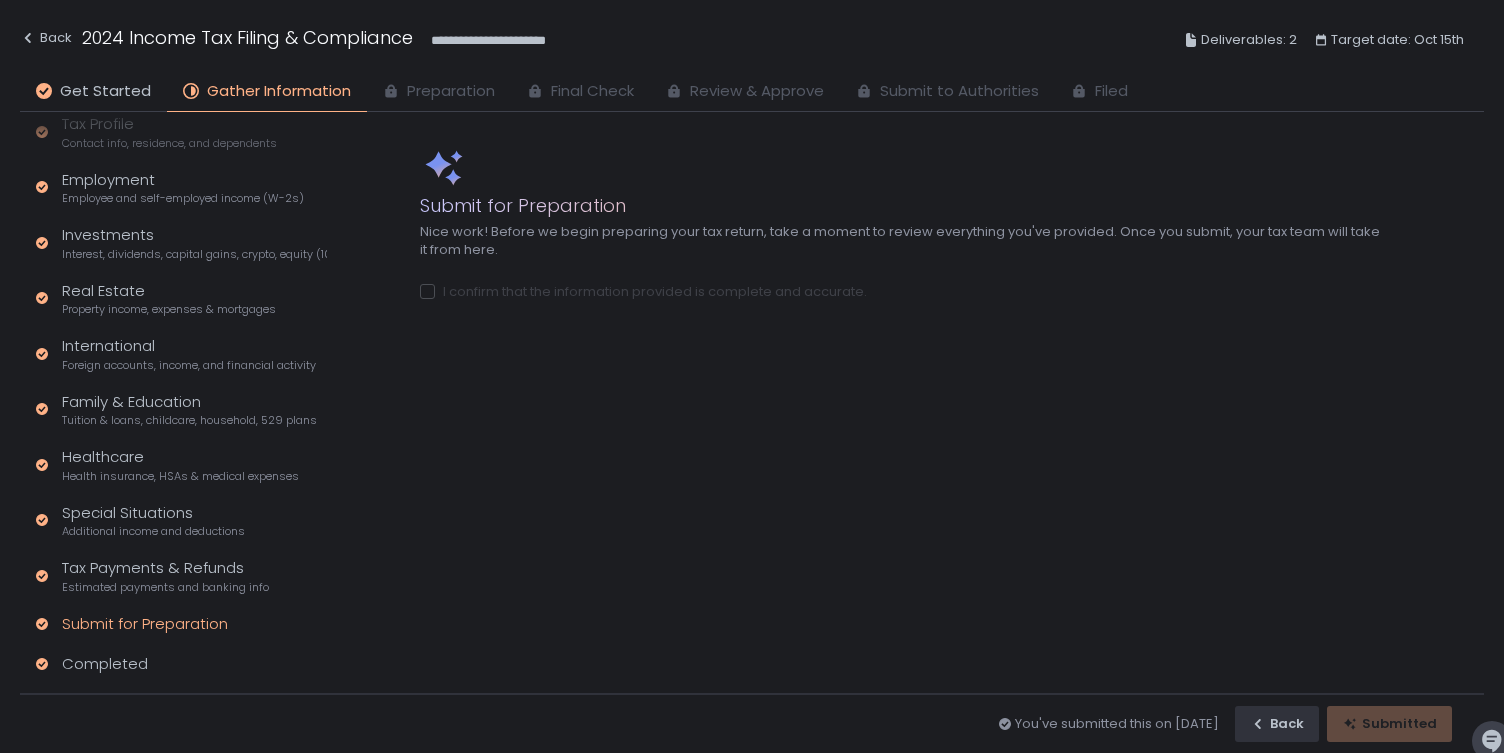 scroll, scrollTop: 119, scrollLeft: 0, axis: vertical 